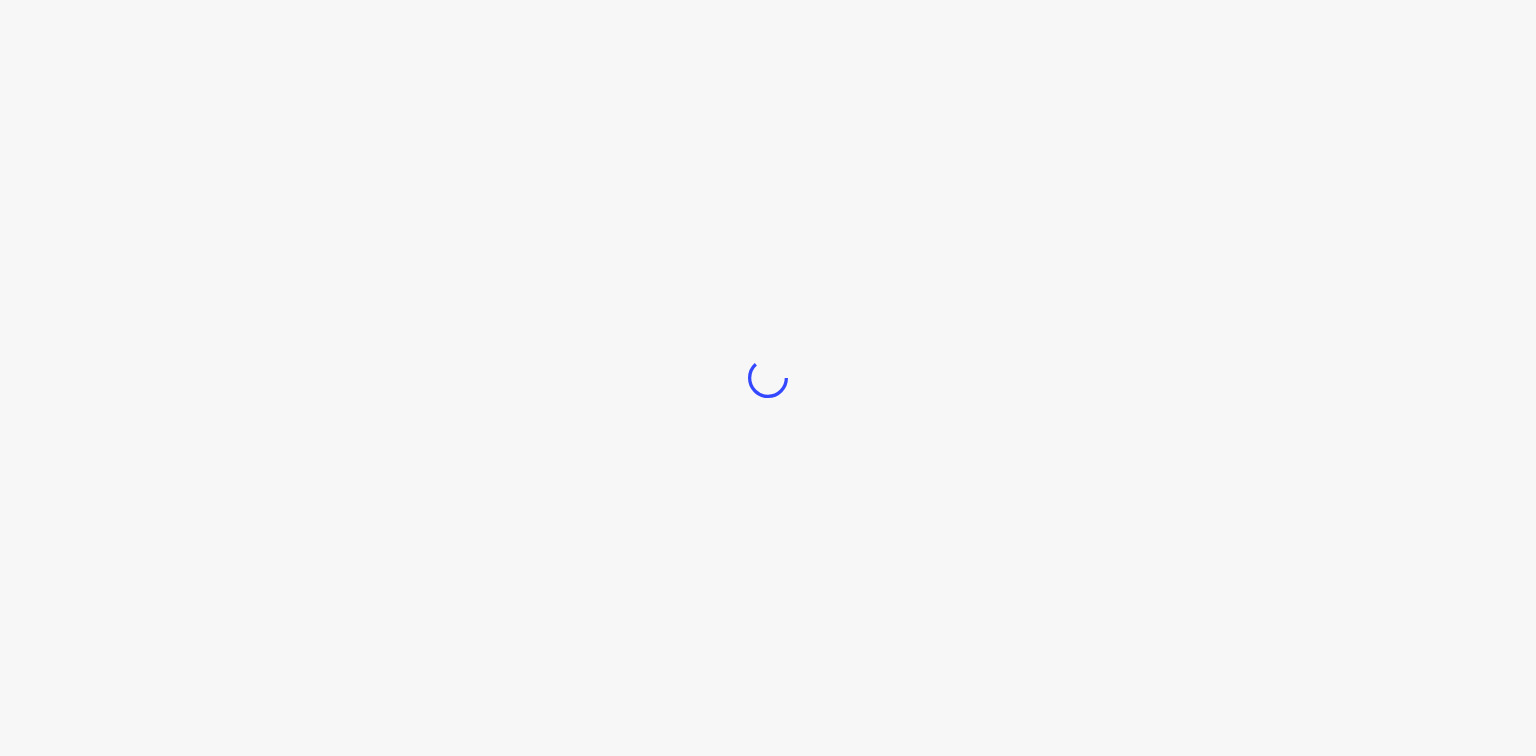 scroll, scrollTop: 0, scrollLeft: 0, axis: both 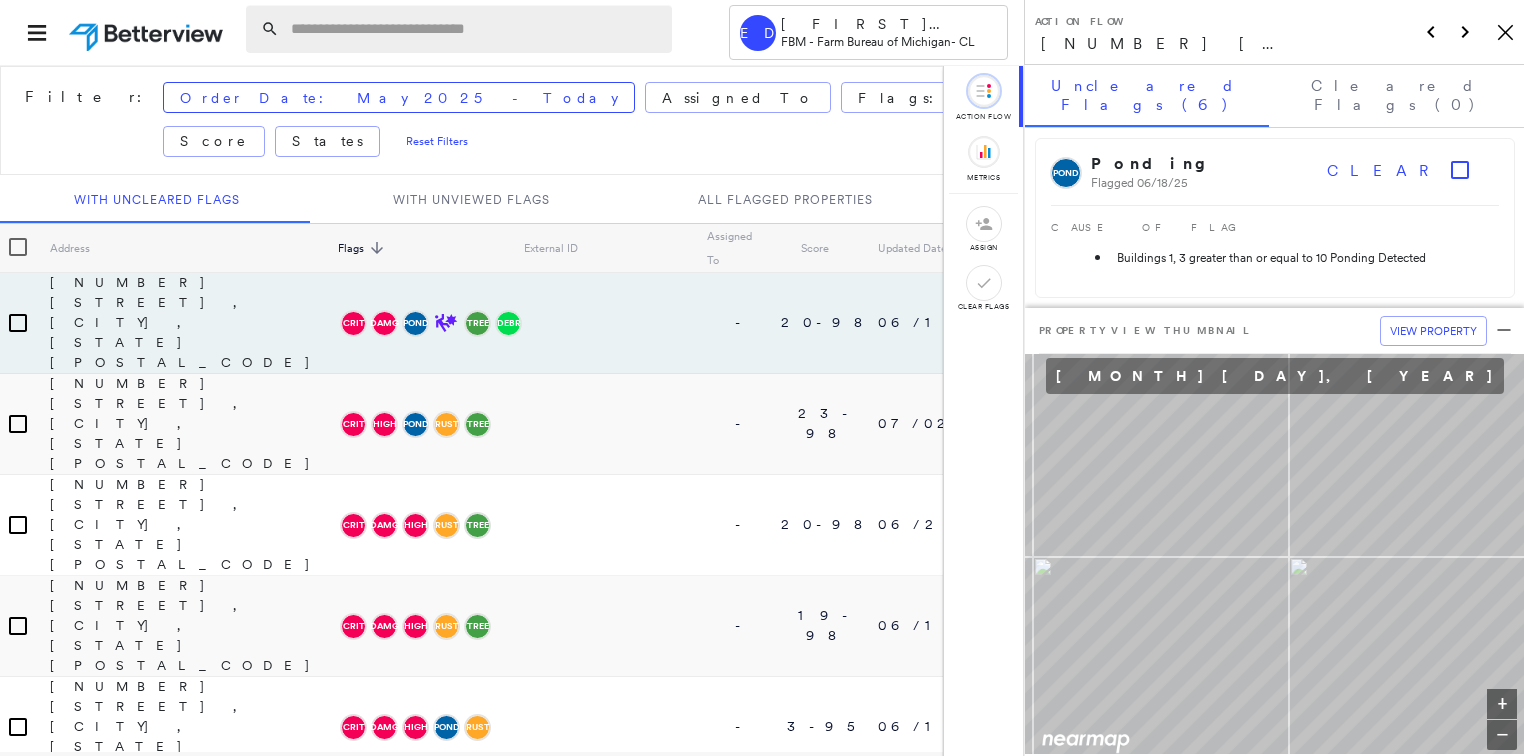 click at bounding box center [475, 29] 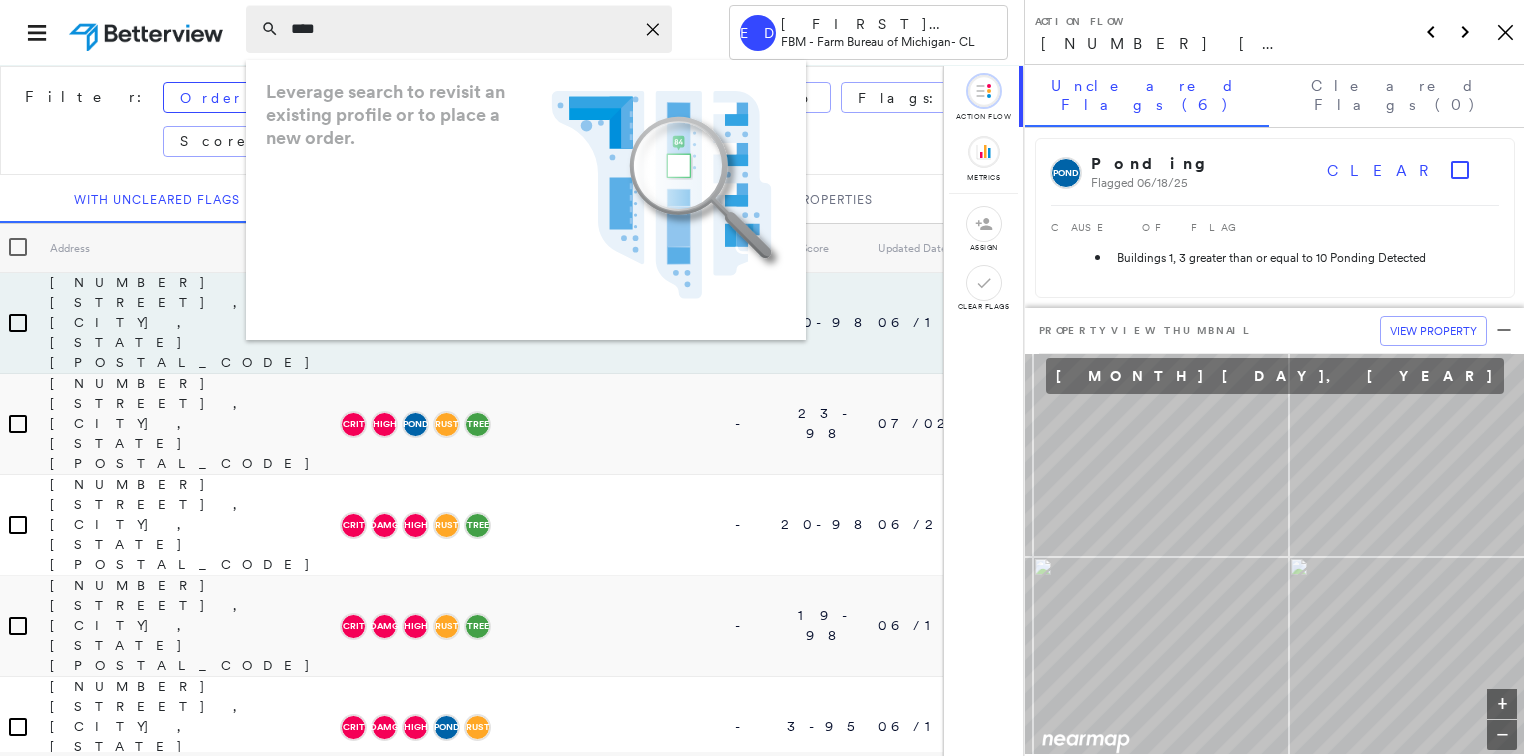 click on "****" at bounding box center [462, 29] 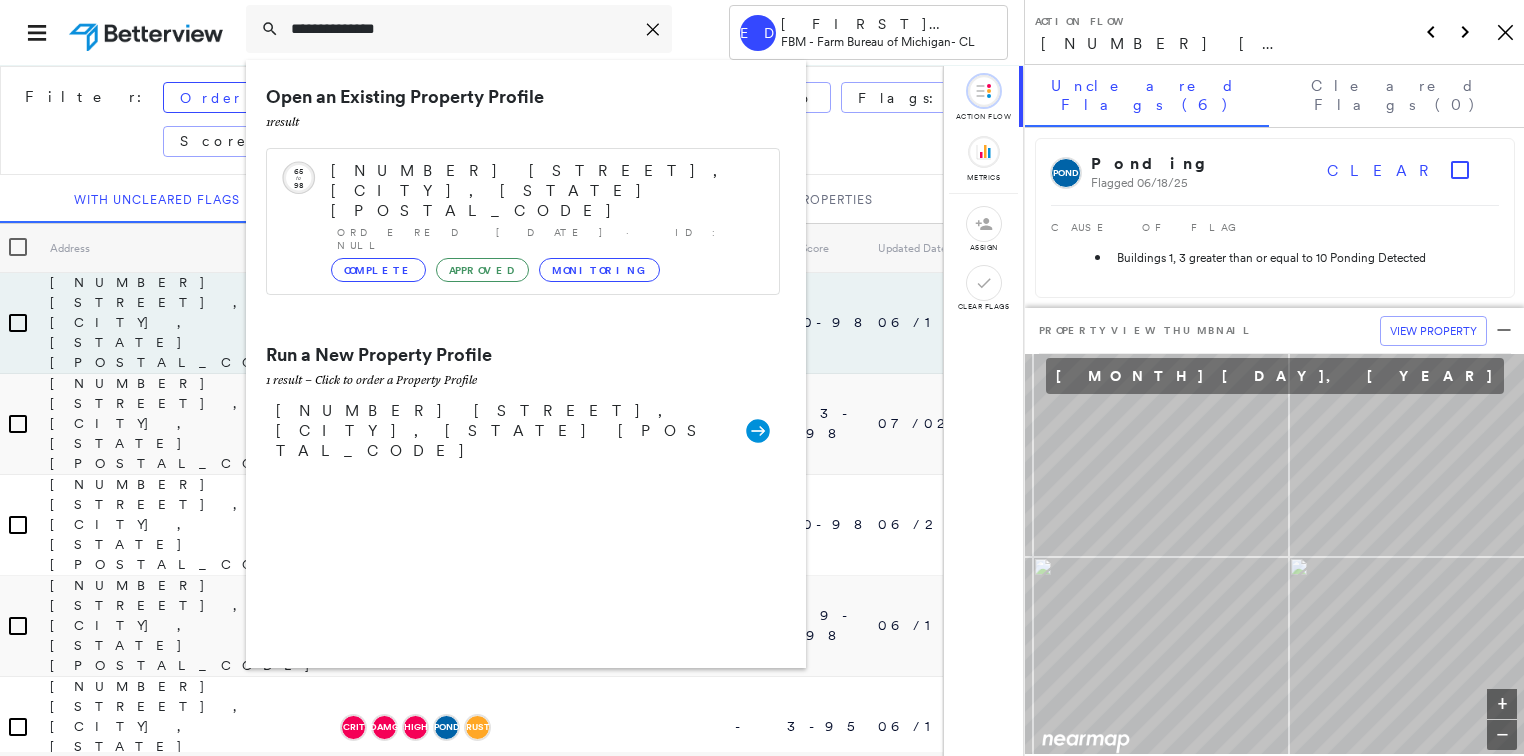 type on "**********" 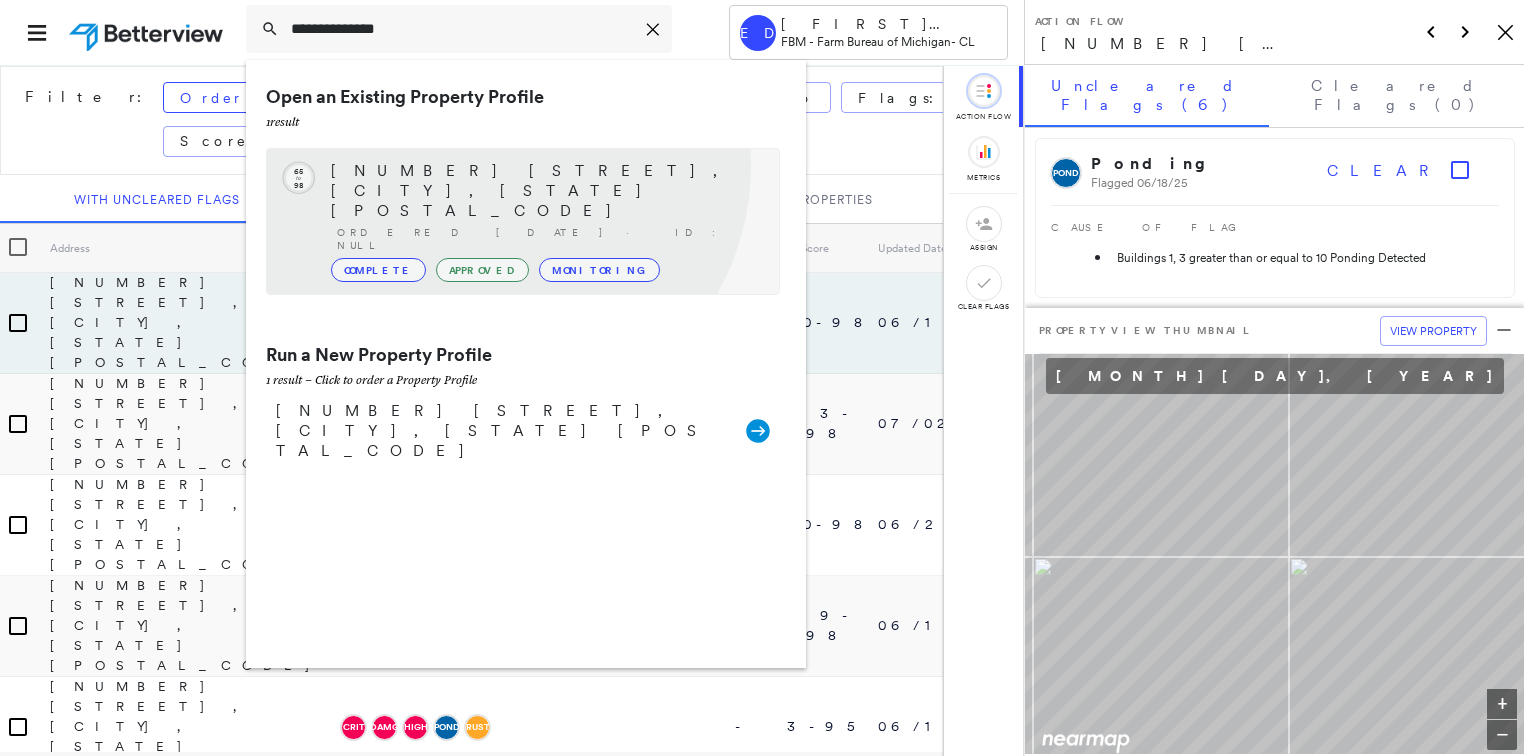 click on "[NUMBER] [STREET], [CITY], [STATE] [POSTAL_CODE]" at bounding box center (545, 191) 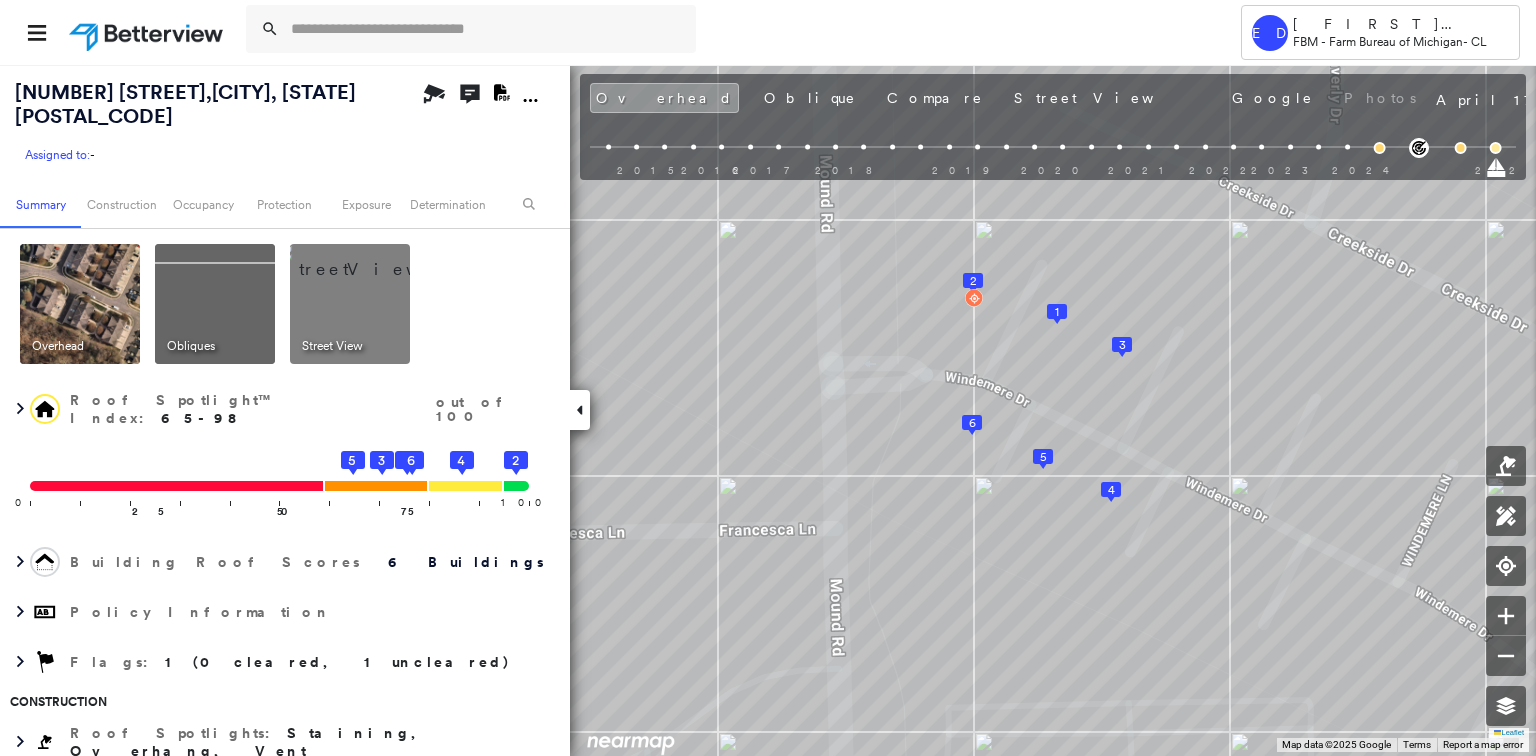 click 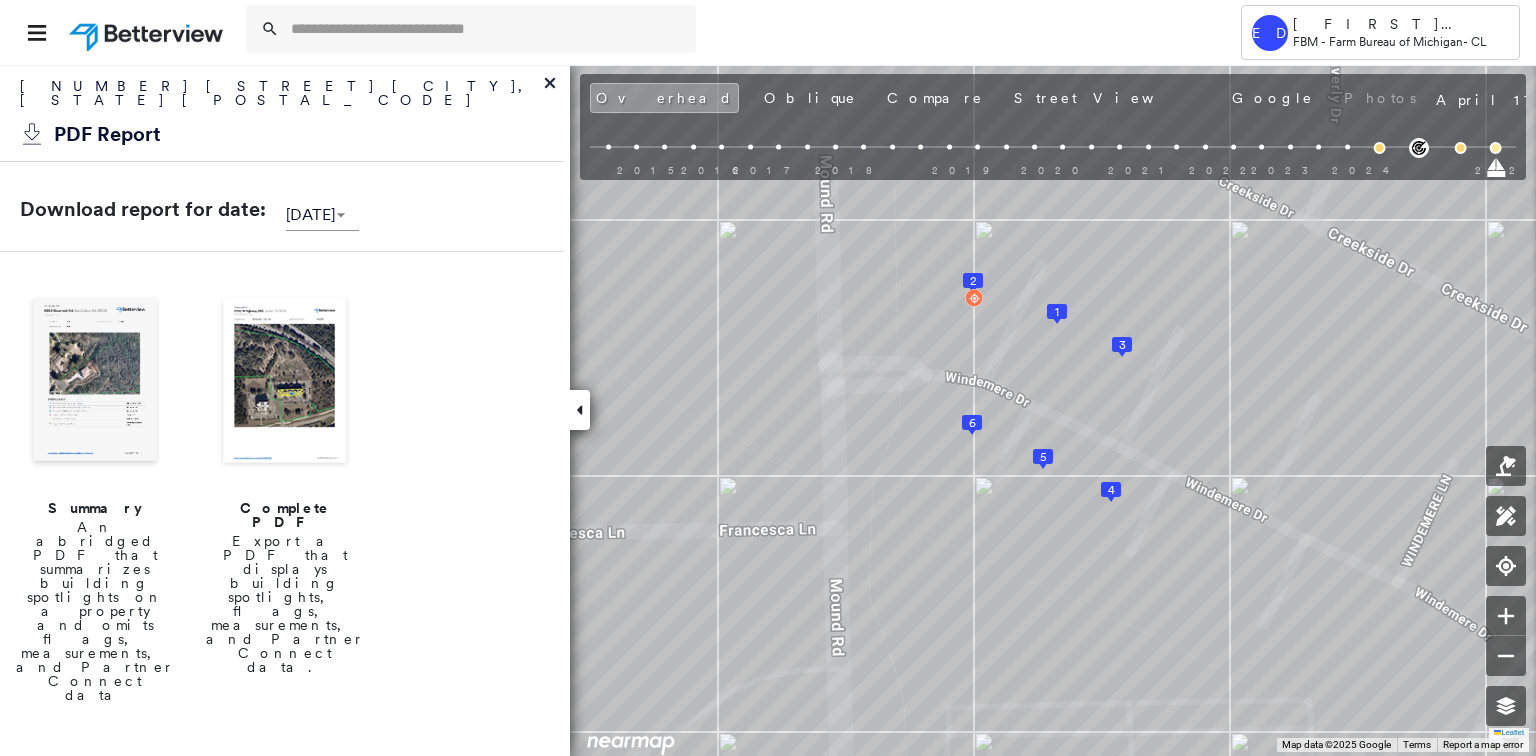 click at bounding box center [285, 382] 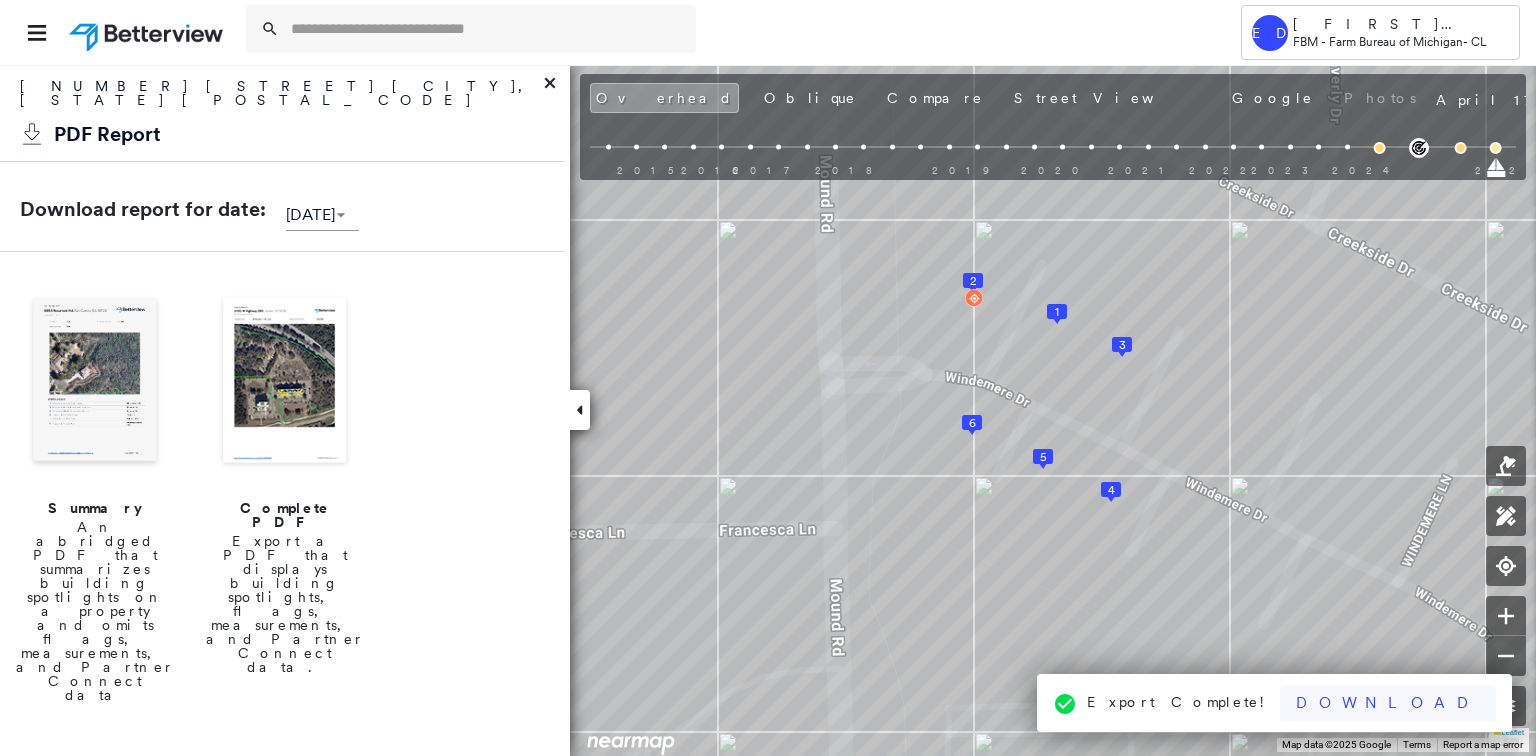 click on "Download" at bounding box center [1388, 703] 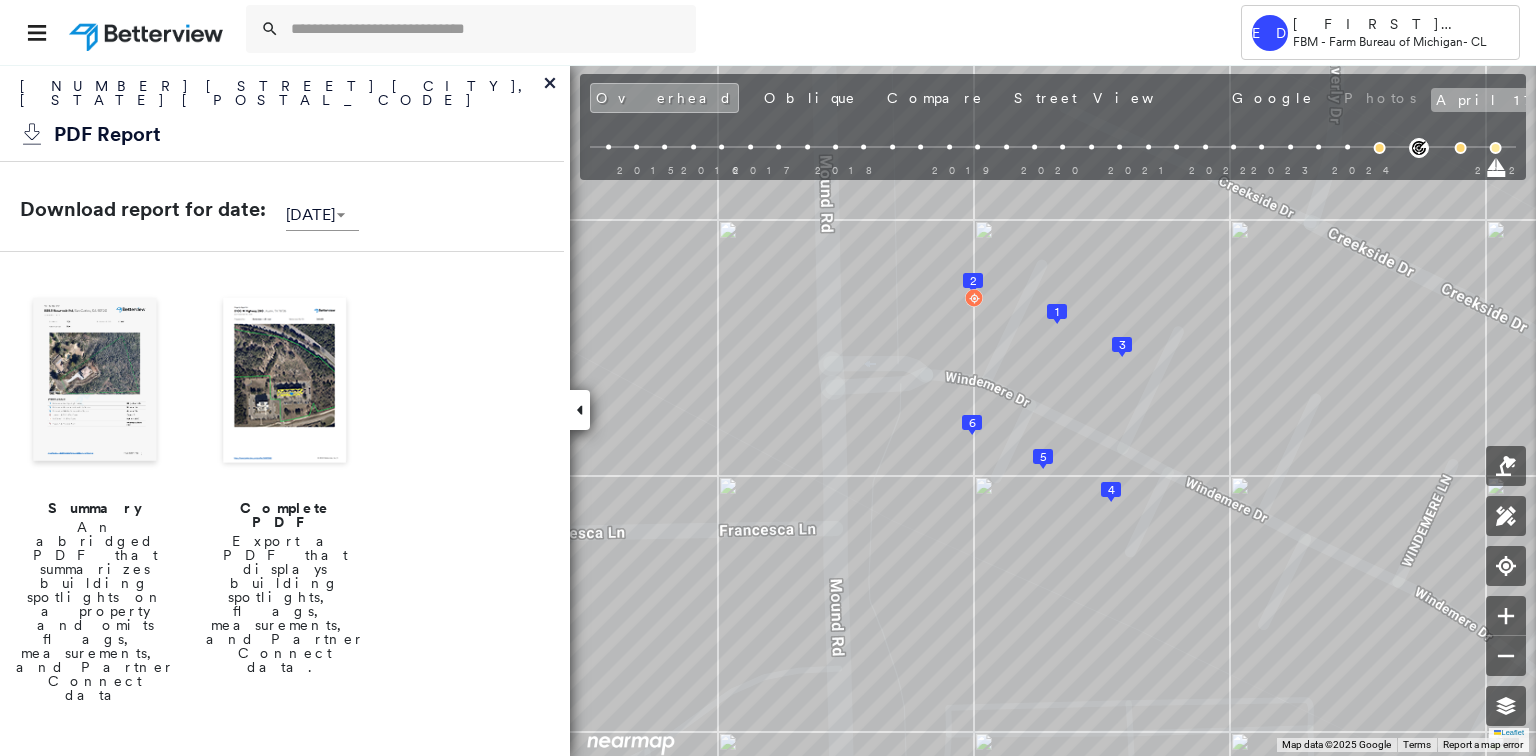 click on "April 17, 2025" at bounding box center [1534, 100] 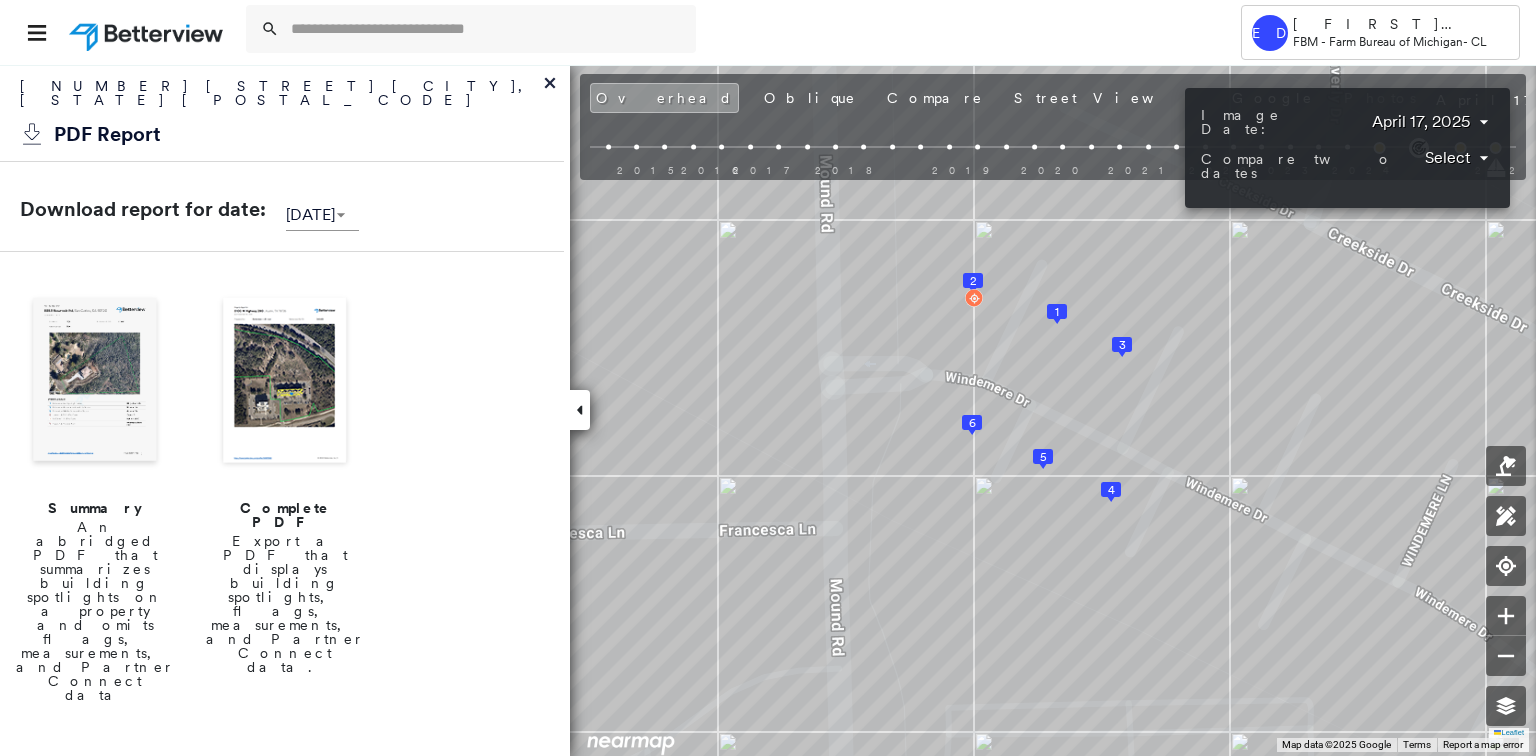 click on "Tower ED [FIRST] [LAST] FBM - Farm Bureau of Michigan - CL [NUMBER] [STREET] , [CITY], [STATE] [POSTAL_CODE] Assigned to: - Assigned to: - Assigned to: - Open Comments Download PDF Report Summary Construction Occupancy Protection Exposure Determination Overhead Obliques Street View Roof Spotlight™ Index : 65-98 out of 100 0 100 25 50 75 3 5 1 2 4 6 Building Roof Scores 6 Buildings Policy Information Flags : 1 (0 cleared, 1 uncleared) Construction Roof Spotlights : Staining, Overhang, Vent Property Features : Car, Playground, Cracked Pavement, Significantly Stained Pavement, Repaired Pavement Roof Size & Shape : 6 buildings Occupancy Place Detail Protection Exposure FEMA Risk Index Wind Additional Perils Determination Flags : 1 (0 cleared, 1 uncleared) Uncleared Flags (1) Cleared Flags (0) Increase in Building Size Flagged 10/19/24 Clear Action Taken New Entry History Quote/New Business Terms & Conditions Added ACV Endorsement Added Cosmetic Endorsement Inspection/Loss Control General Save Renewal" at bounding box center (768, 378) 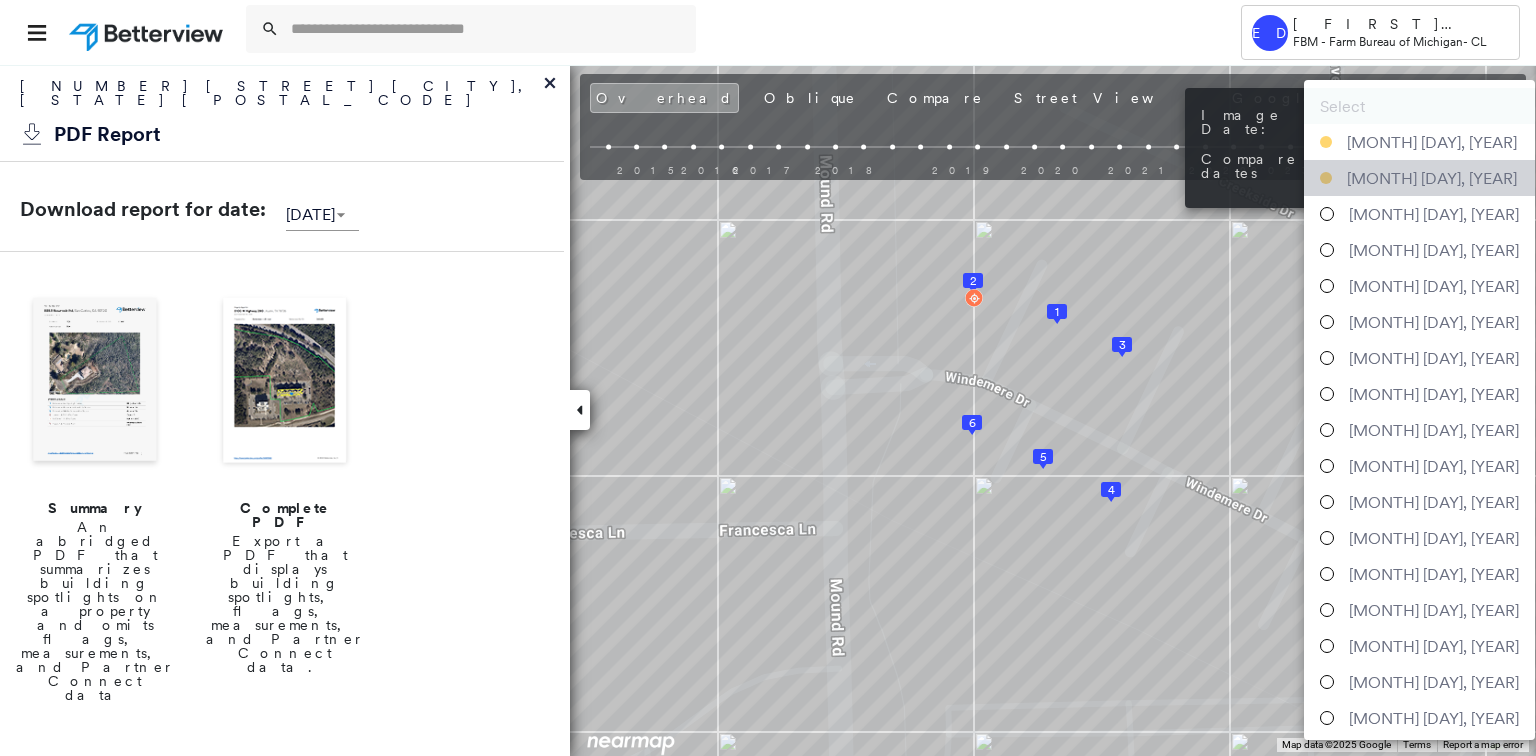 click on "[MONTH] [DAY], [YEAR]" at bounding box center (1432, 178) 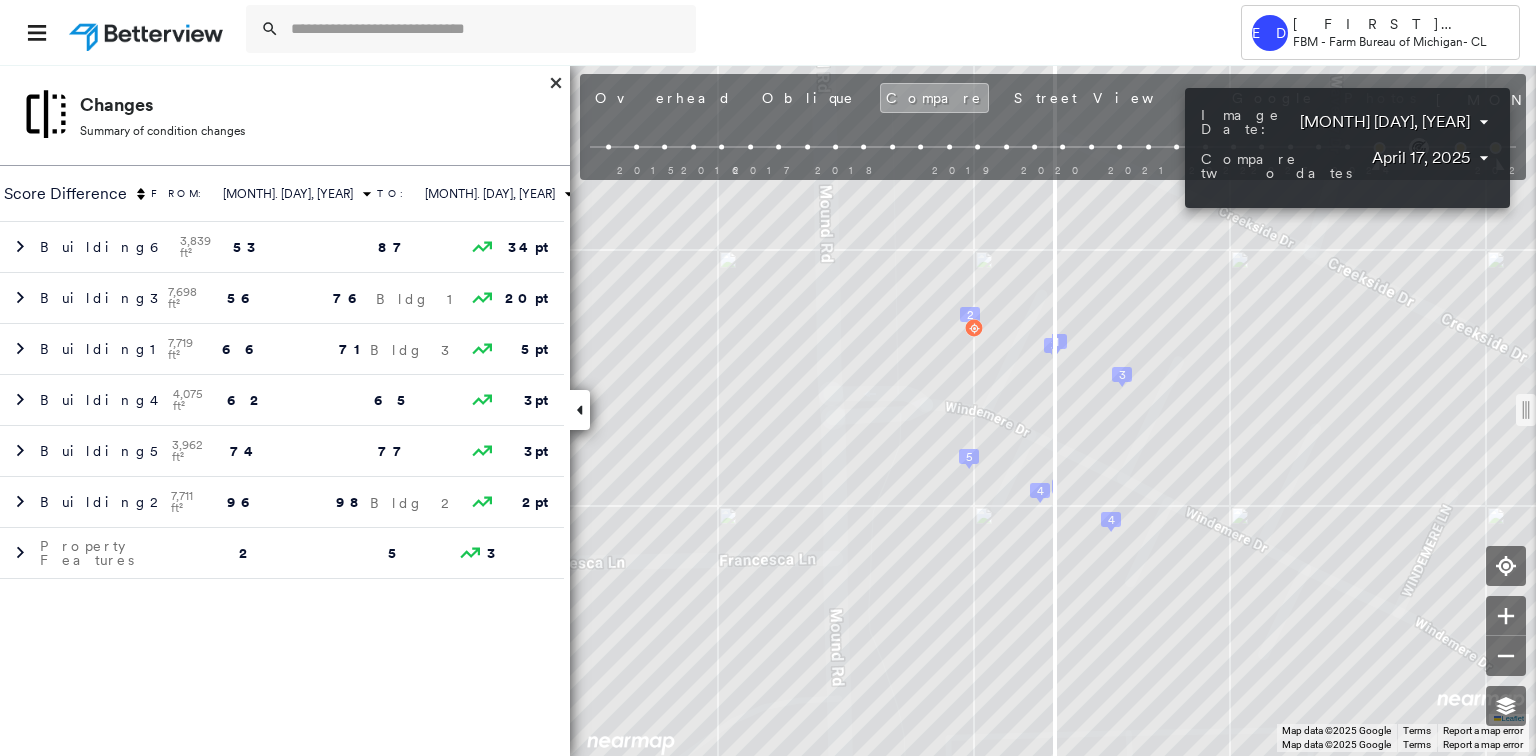 click at bounding box center (768, 378) 